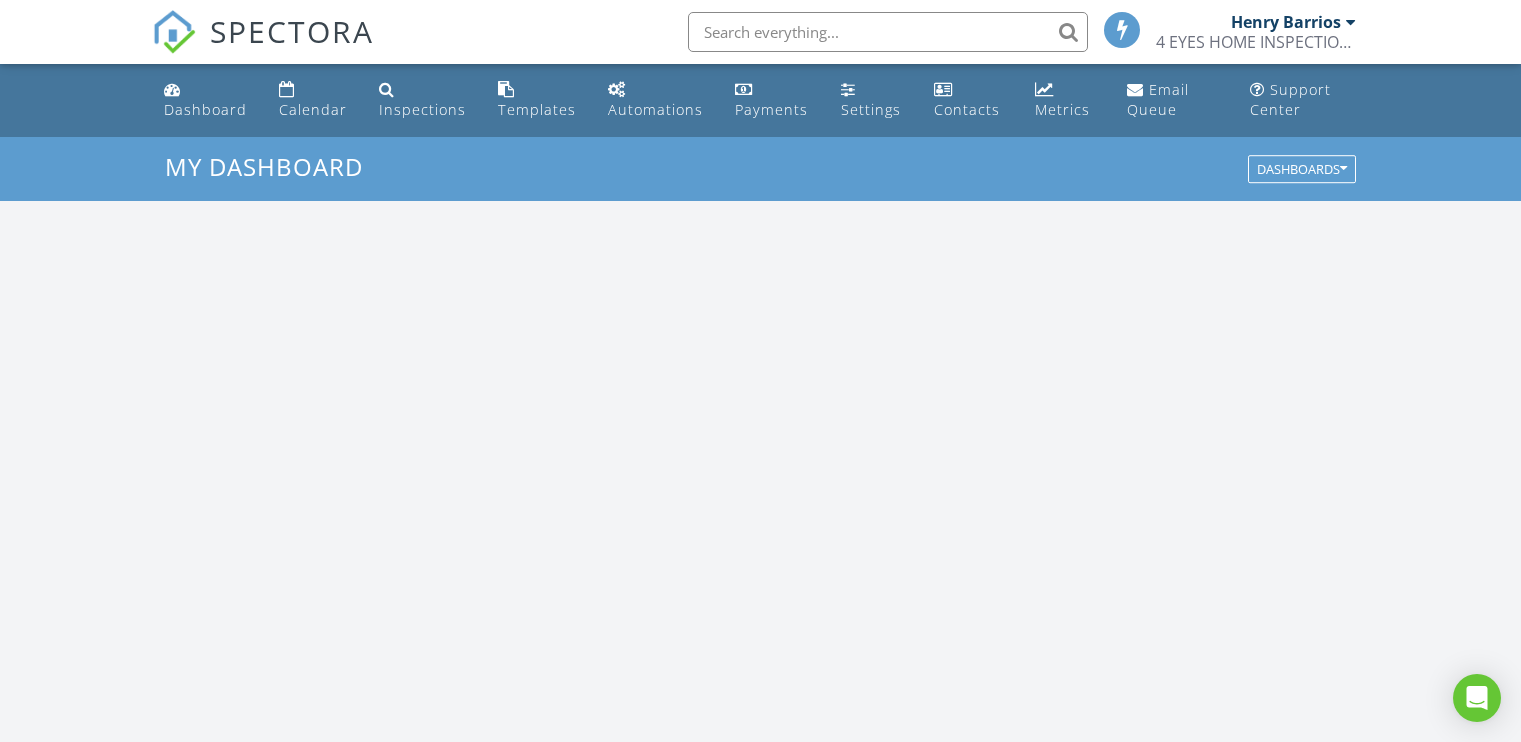 scroll, scrollTop: 0, scrollLeft: 0, axis: both 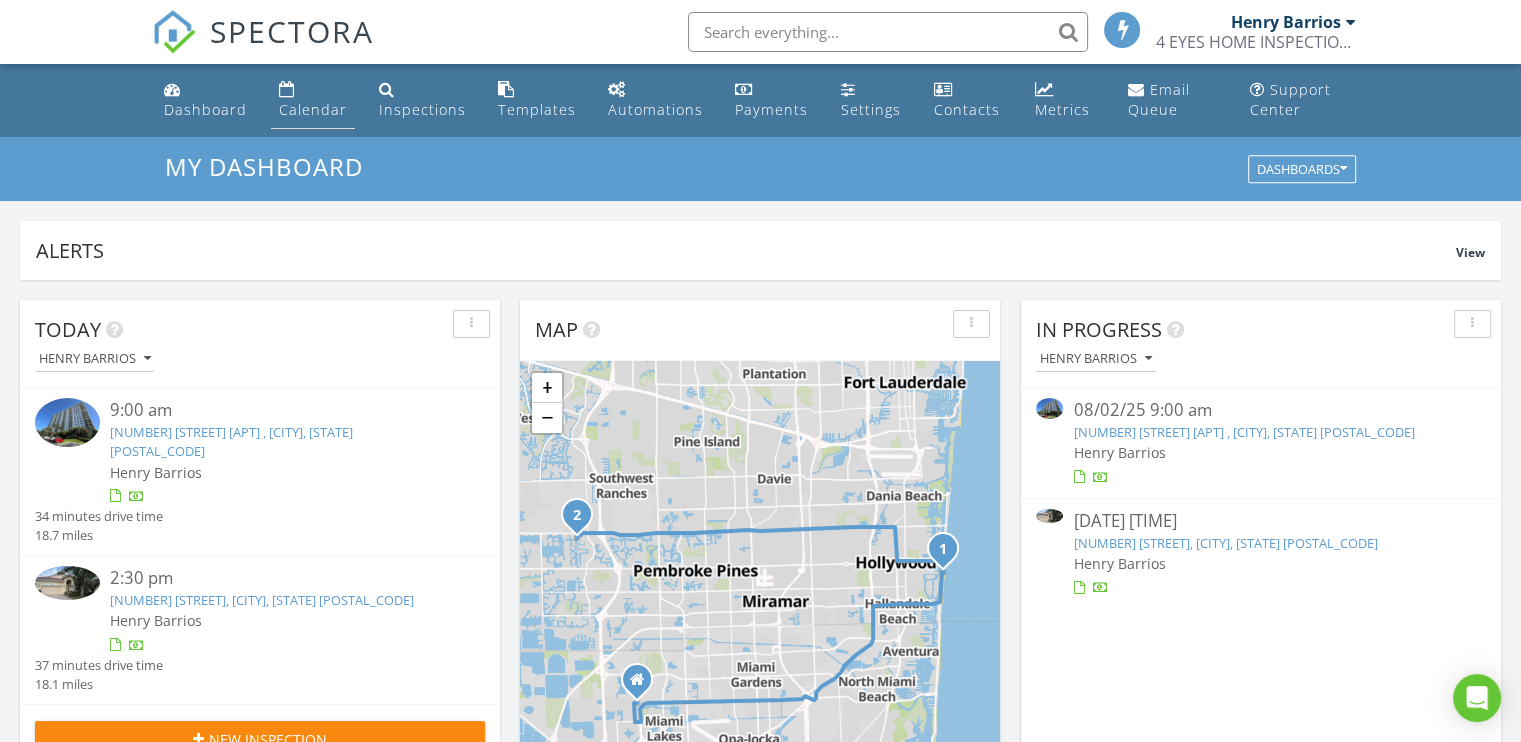 click on "Calendar" at bounding box center (313, 109) 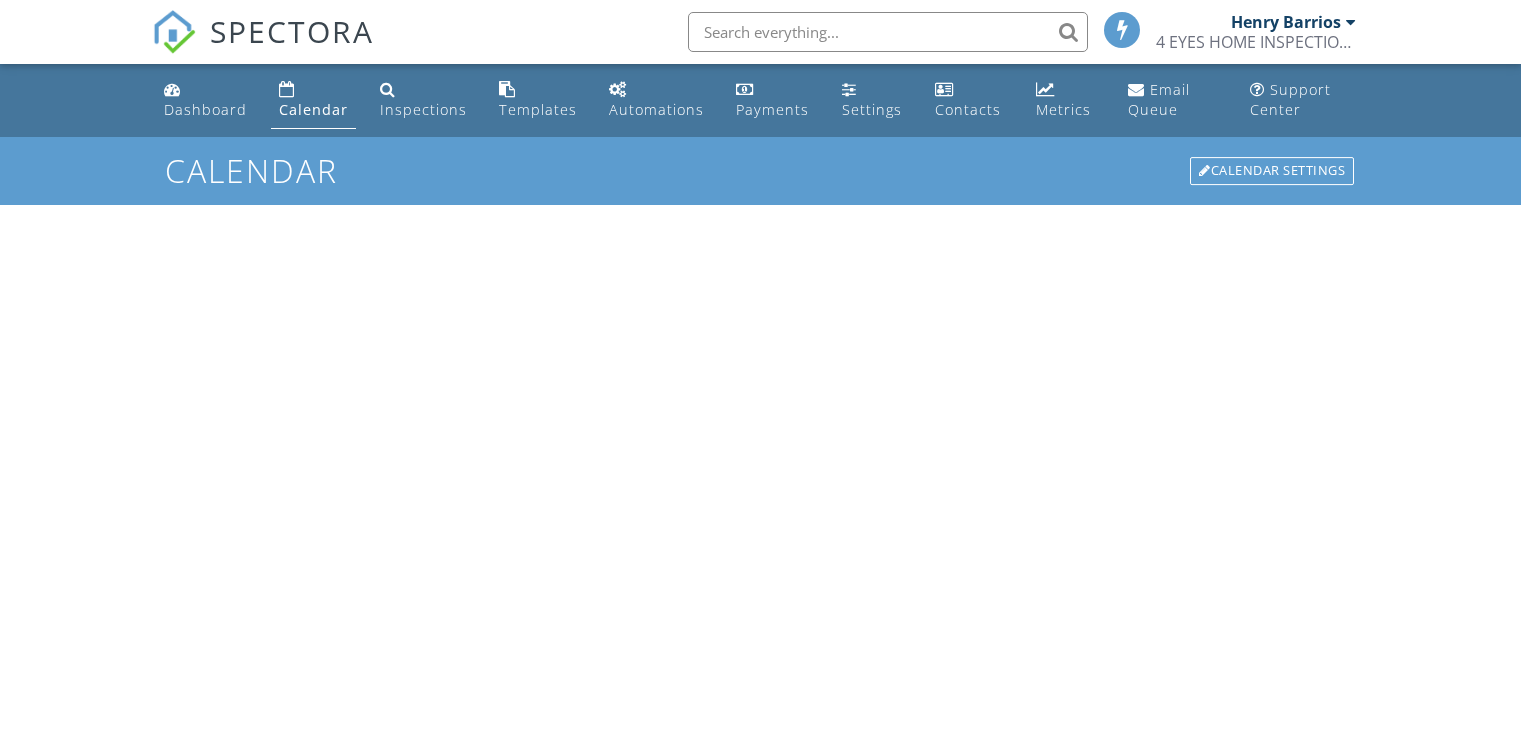scroll, scrollTop: 0, scrollLeft: 0, axis: both 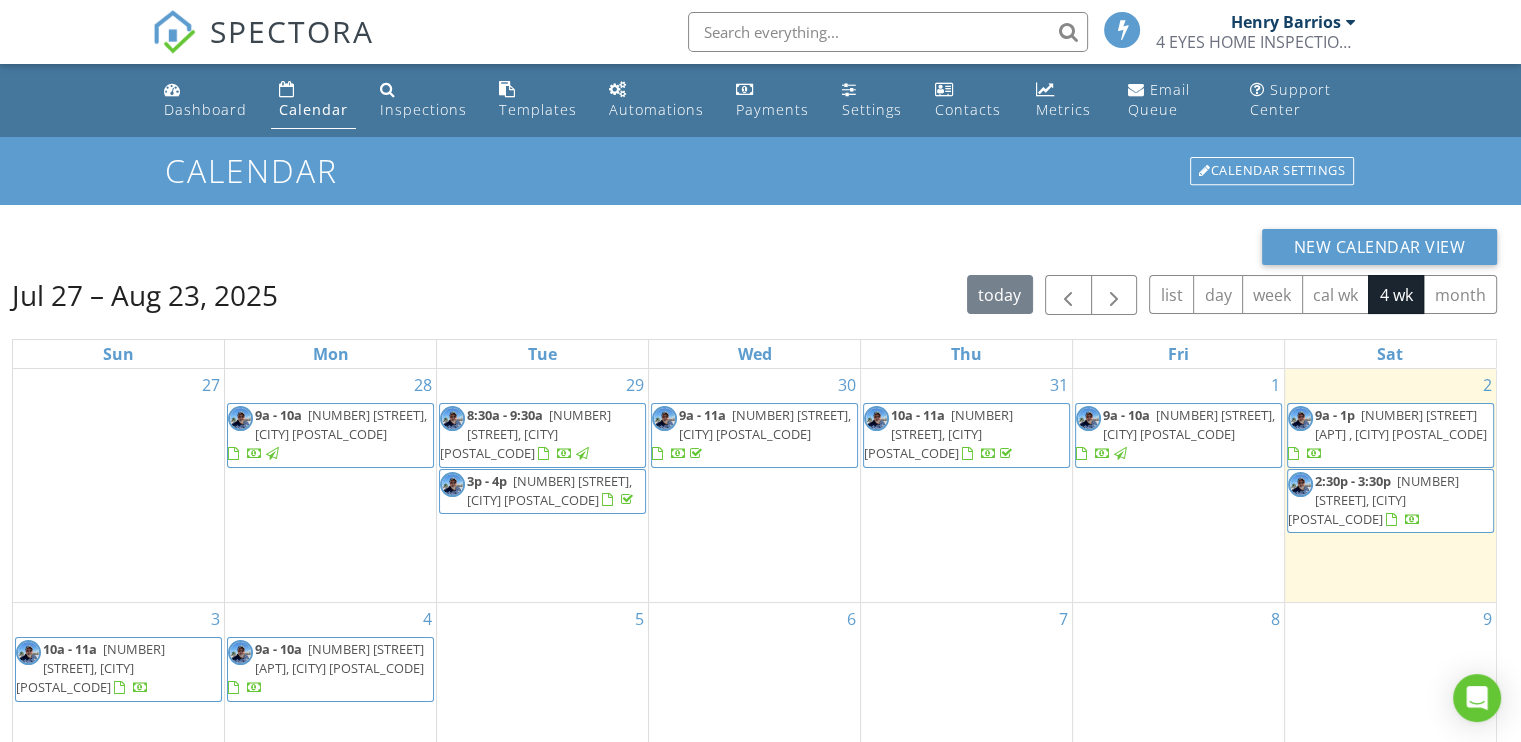 click on "[NUMBER] [STREET], [CITY] [POSTAL_CODE]" at bounding box center (90, 668) 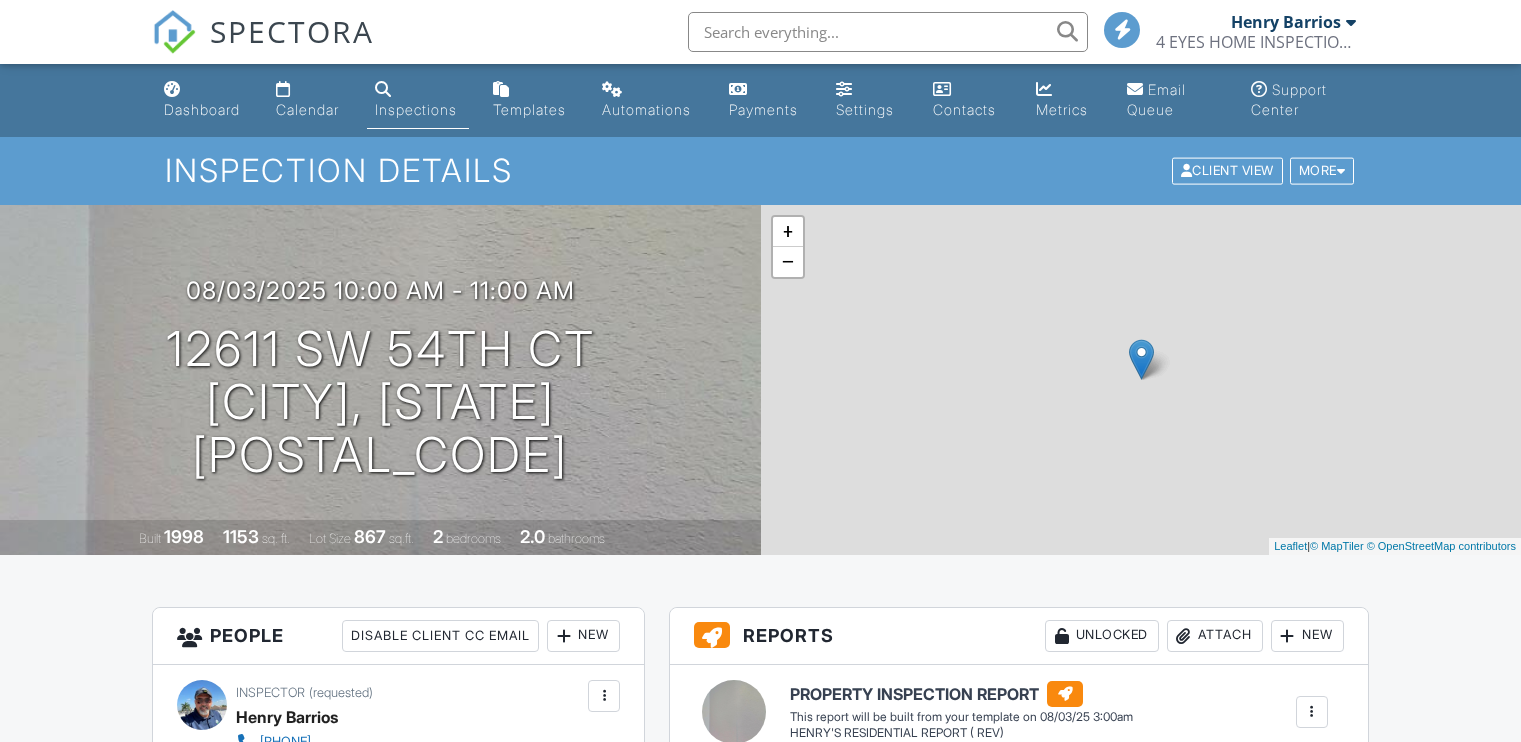 scroll, scrollTop: 0, scrollLeft: 0, axis: both 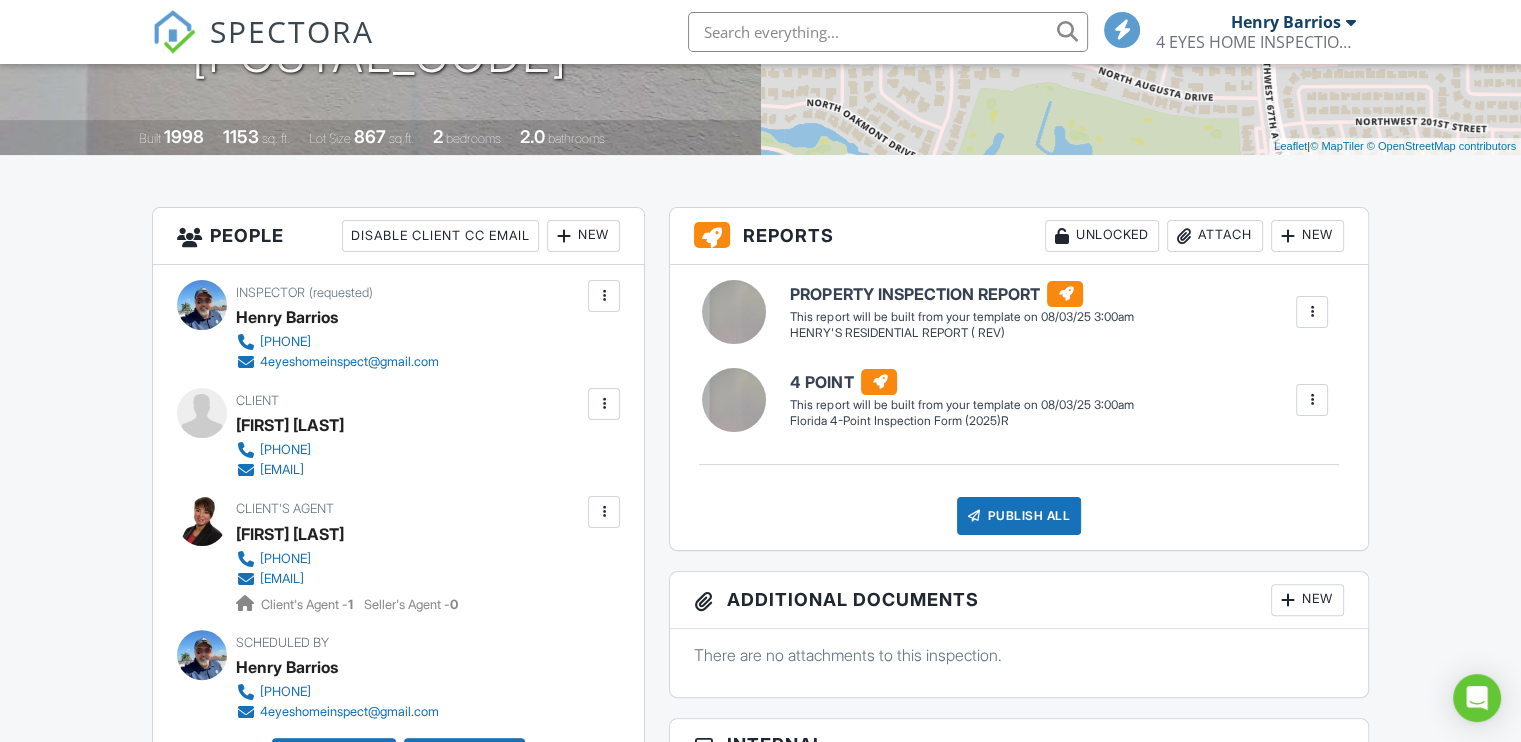 click at bounding box center (604, 296) 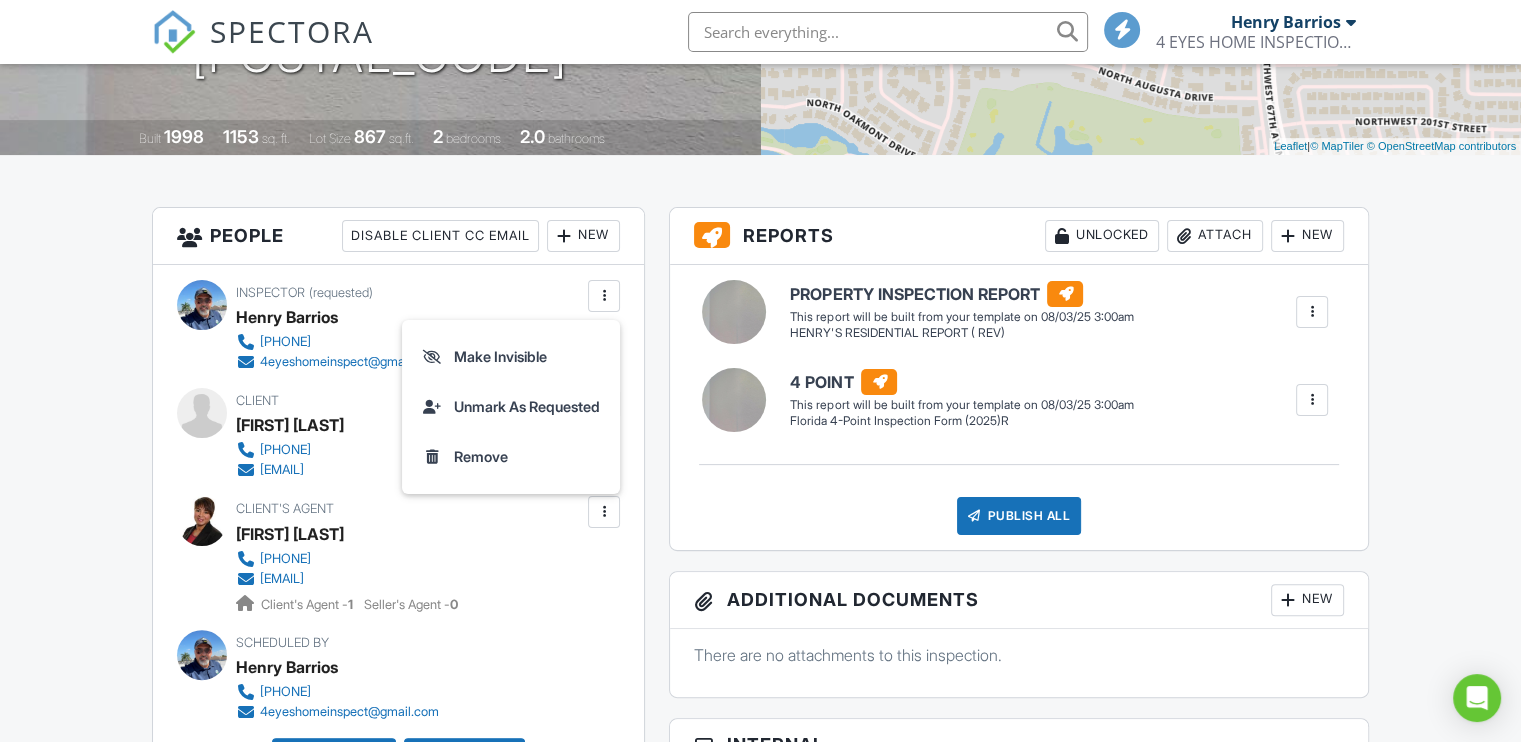 click on "Dashboard
Calendar
Inspections
Templates
Automations
Payments
Settings
Contacts
Metrics
Email Queue
Support Center
Inspection Details
Client View
More
Property Details
Reschedule
Reorder / Copy
Share
Cancel
Delete
Print Order
Convert to V9
View Change Log
08/03/2025 10:00 am
- 11:00 am
12611 SW 54th Ct
Miramar, FL 33027
Built
1998
1153
sq. ft.
Lot Size
867
sq.ft.
2
bedrooms
2.0
bathrooms
+ − Leaflet  |  © MapTiler   © OpenStreetMap contributors
All emails and texts are disabled for this inspection!
Turn on emails and texts
Turn on and Requeue Notifications
Reports
Unlocked
Attach
New
Edit" at bounding box center [760, 1085] 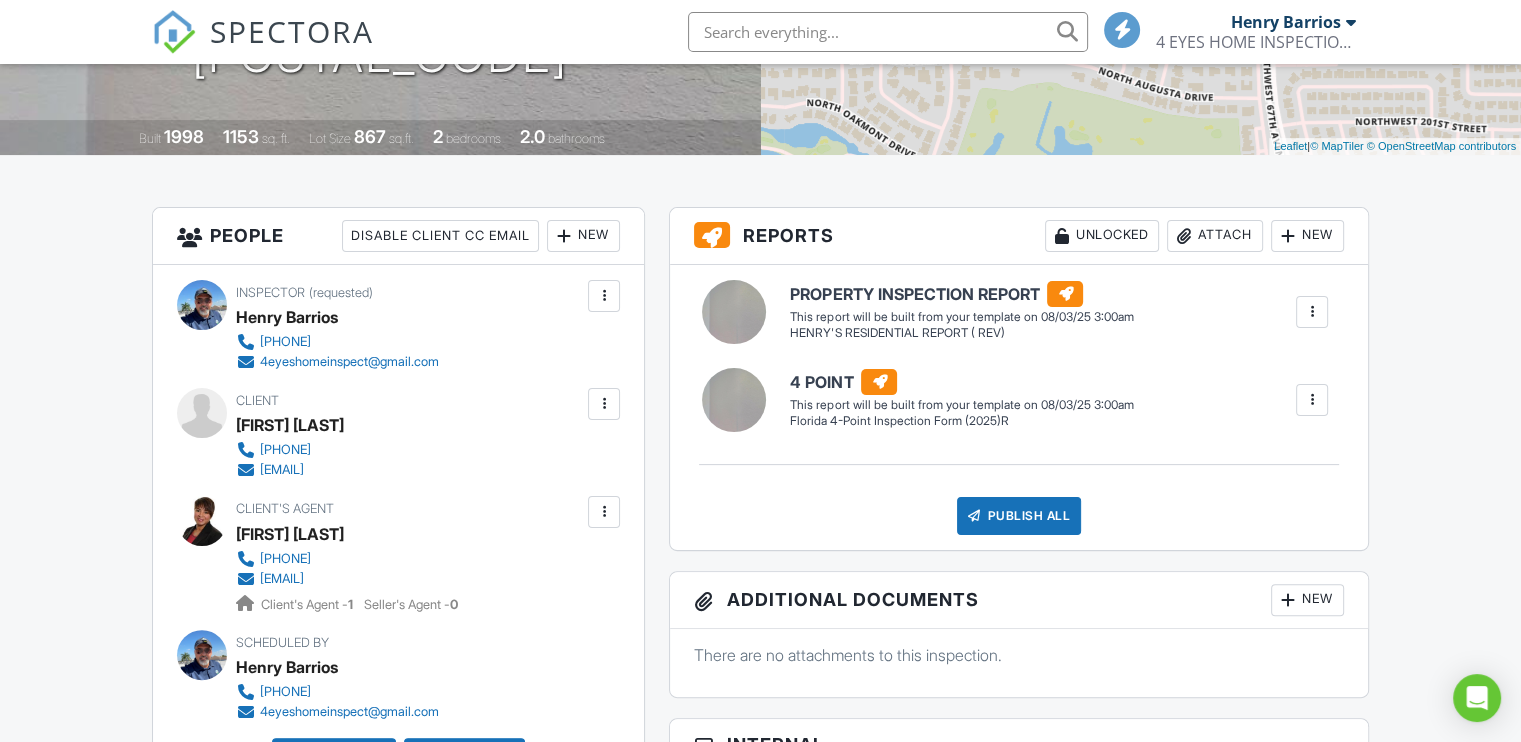 scroll, scrollTop: 0, scrollLeft: 0, axis: both 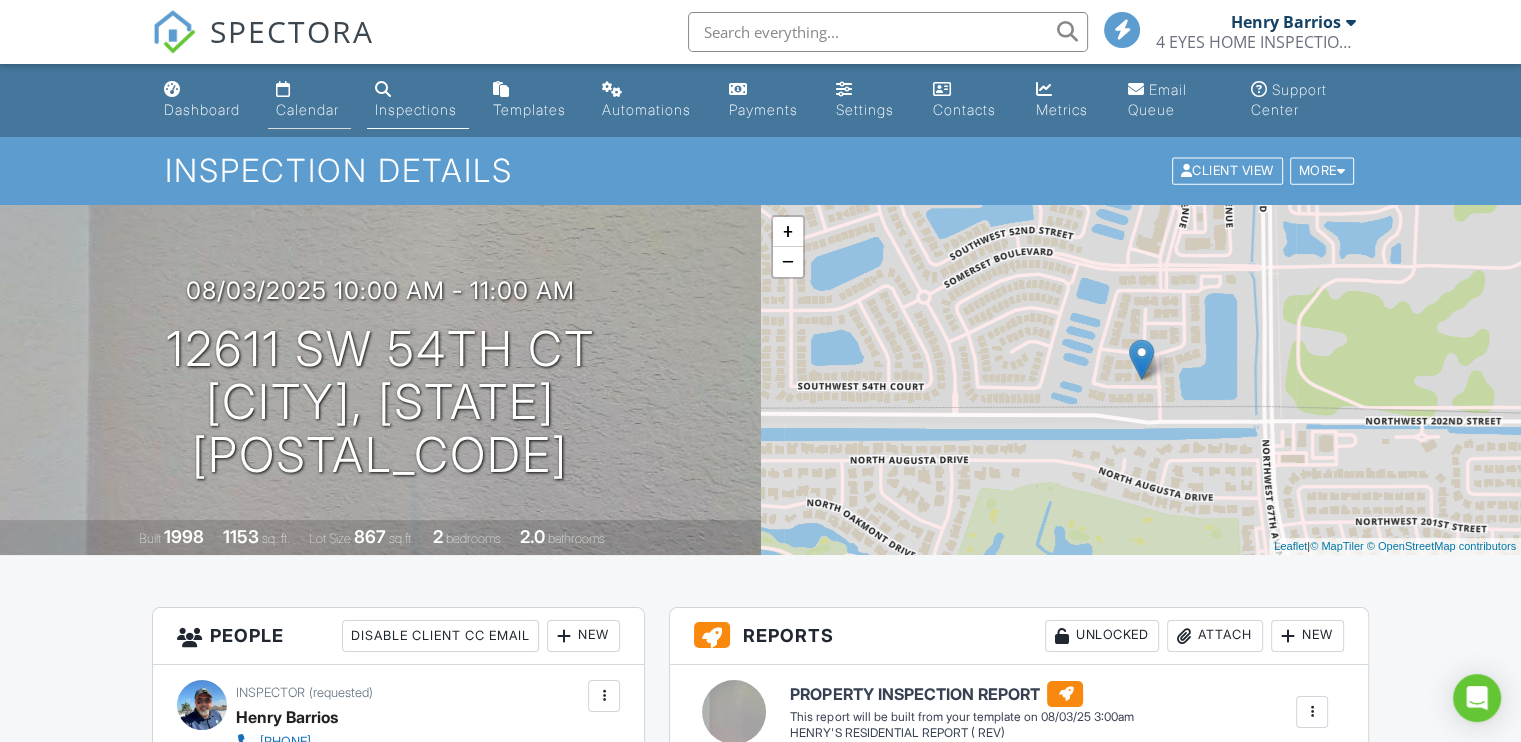 click on "Calendar" at bounding box center (307, 109) 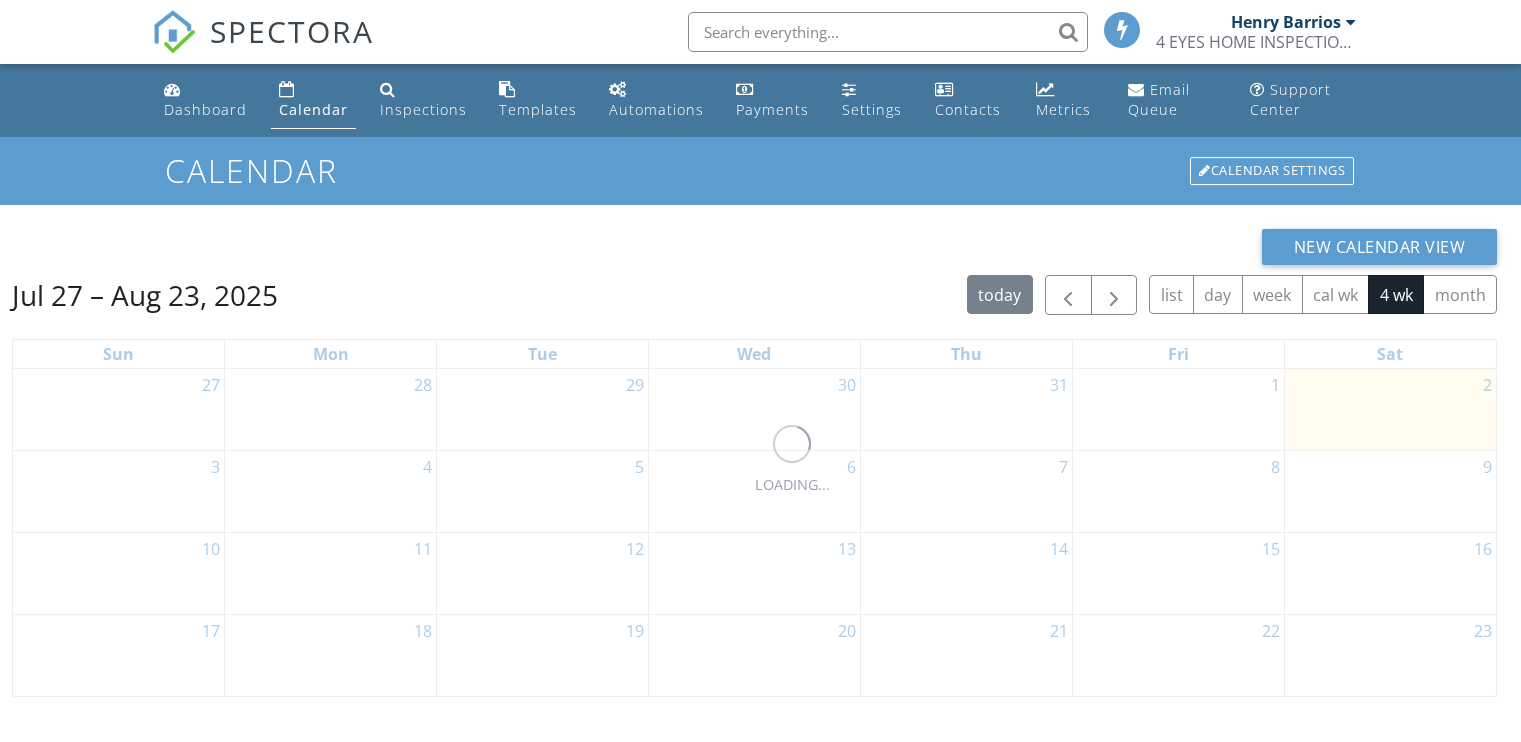 scroll, scrollTop: 0, scrollLeft: 0, axis: both 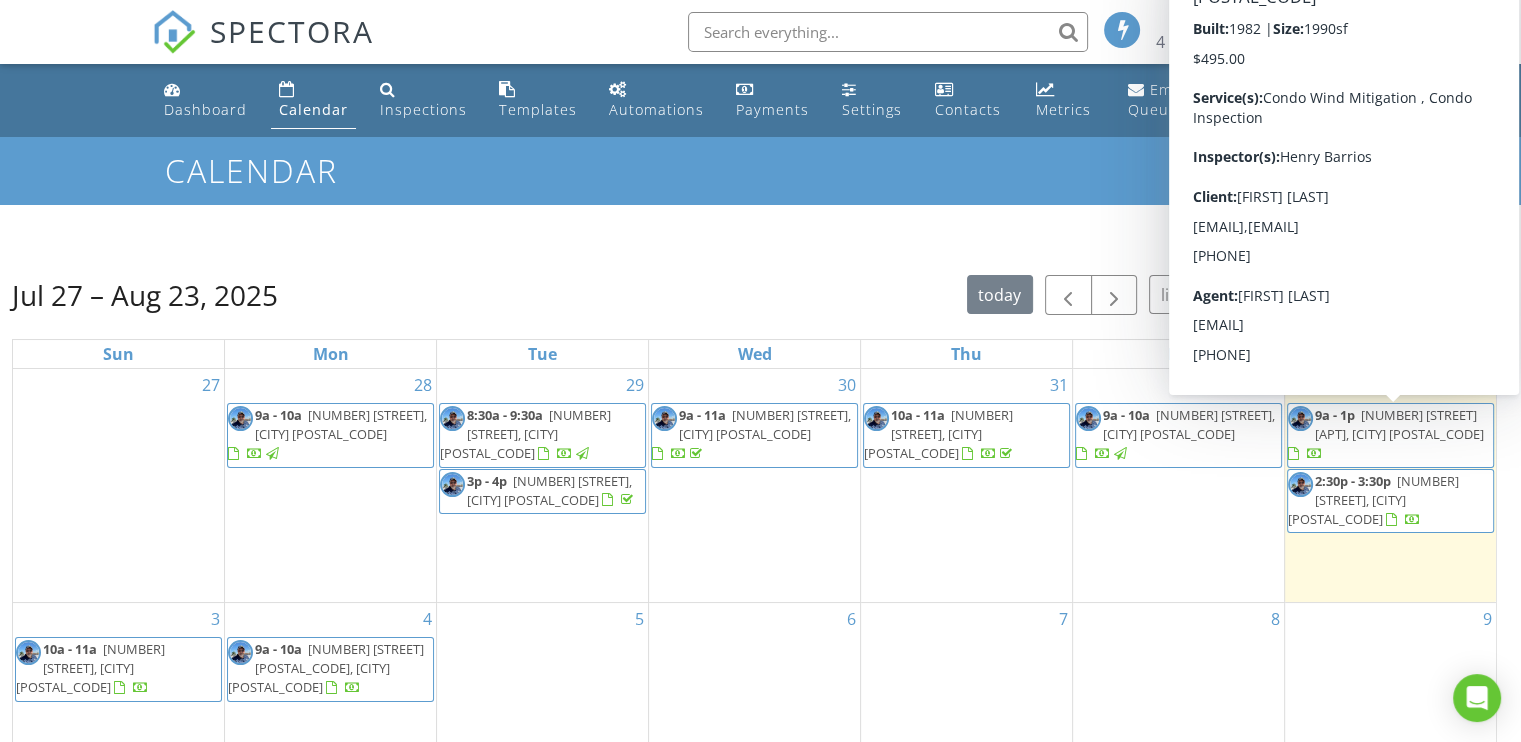 click on "Calendar" at bounding box center (760, 170) 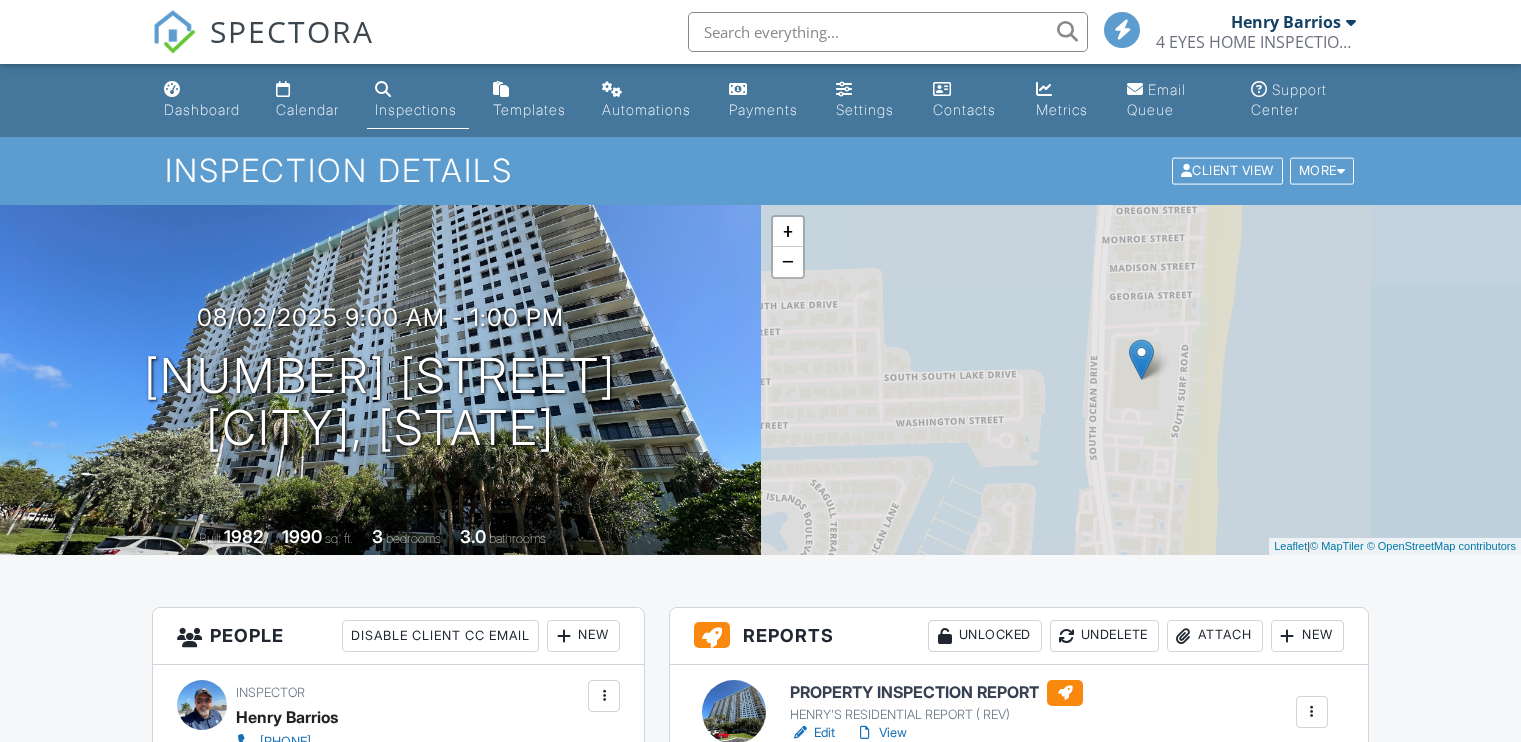 scroll, scrollTop: 400, scrollLeft: 0, axis: vertical 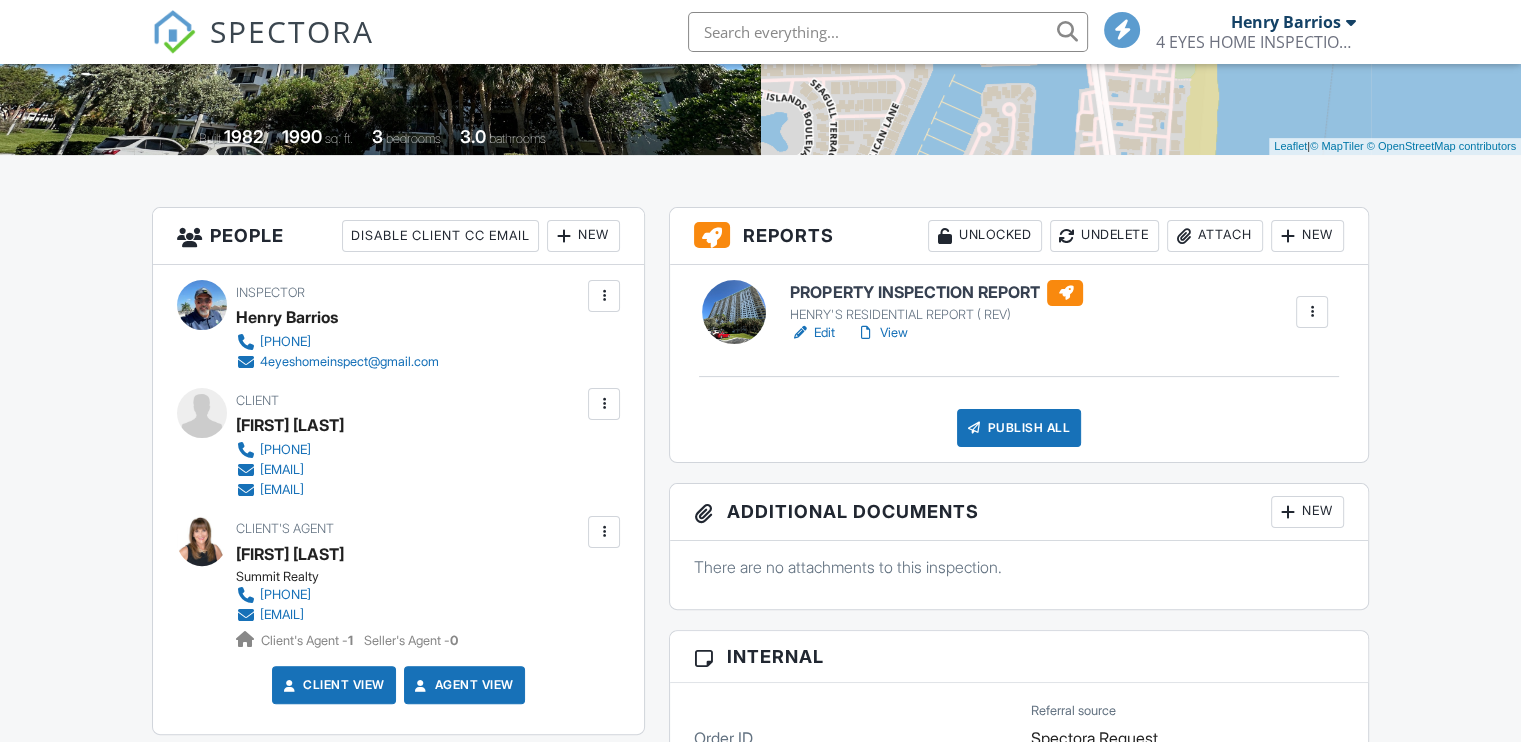 click on "Attach" at bounding box center [1215, 236] 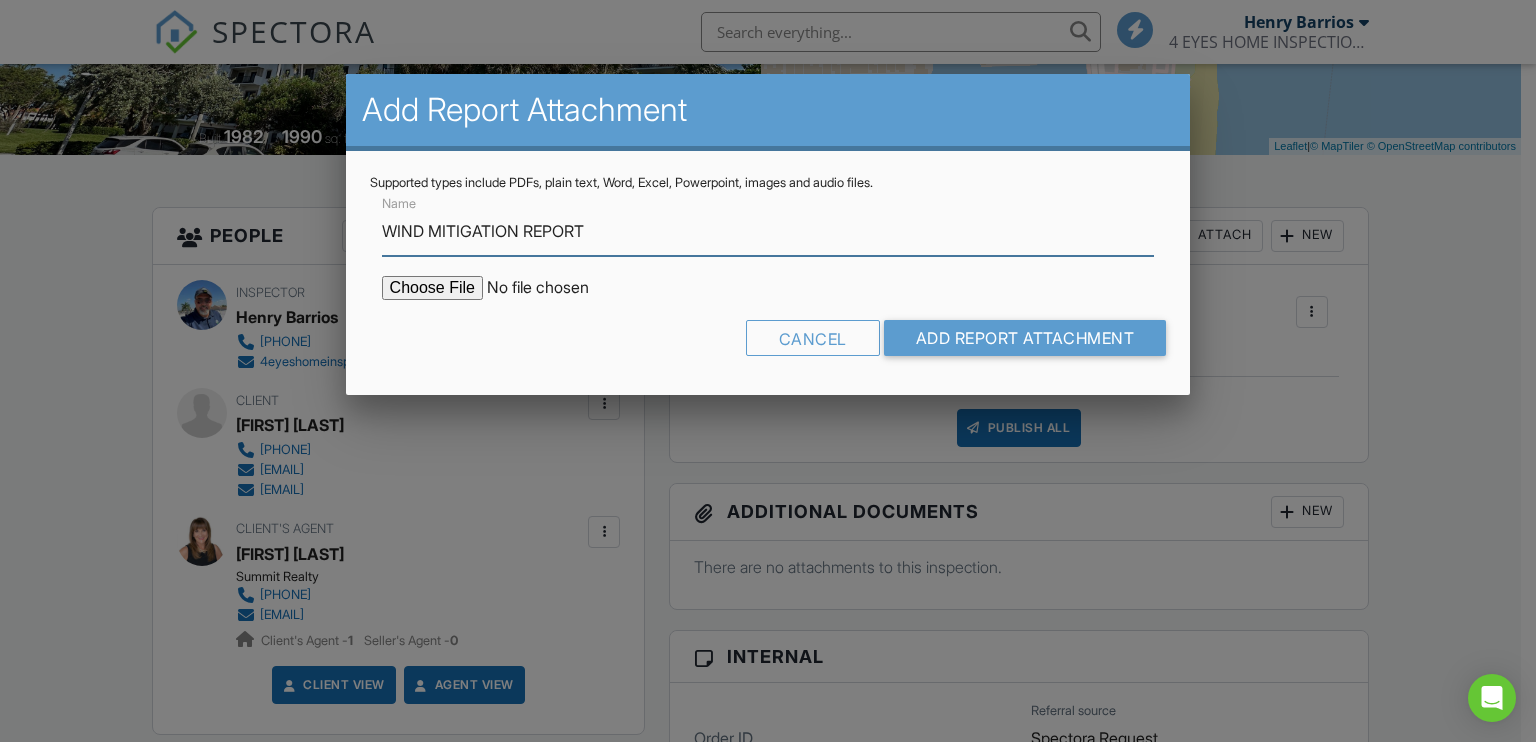 type on "WIND MITIGATION REPORT" 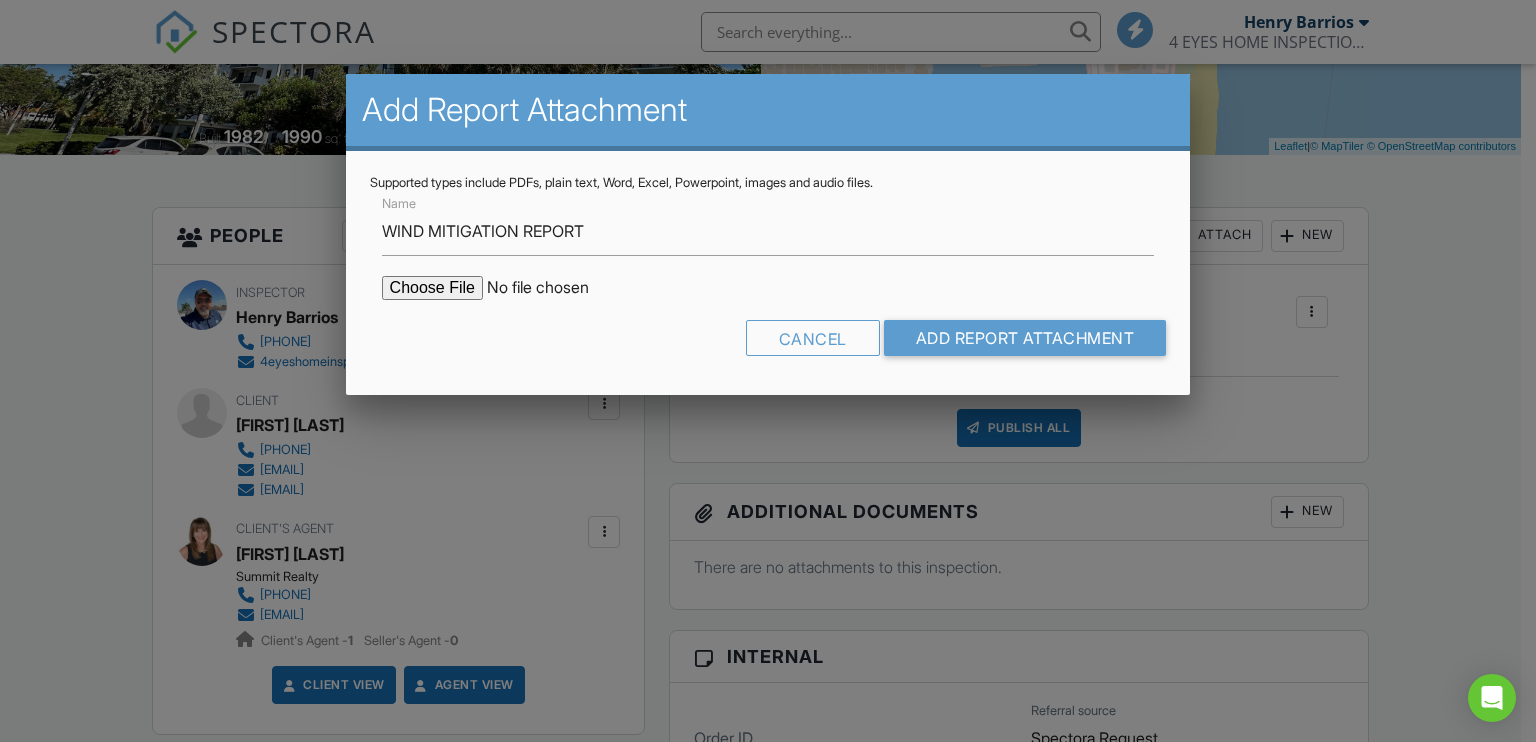 click at bounding box center [552, 288] 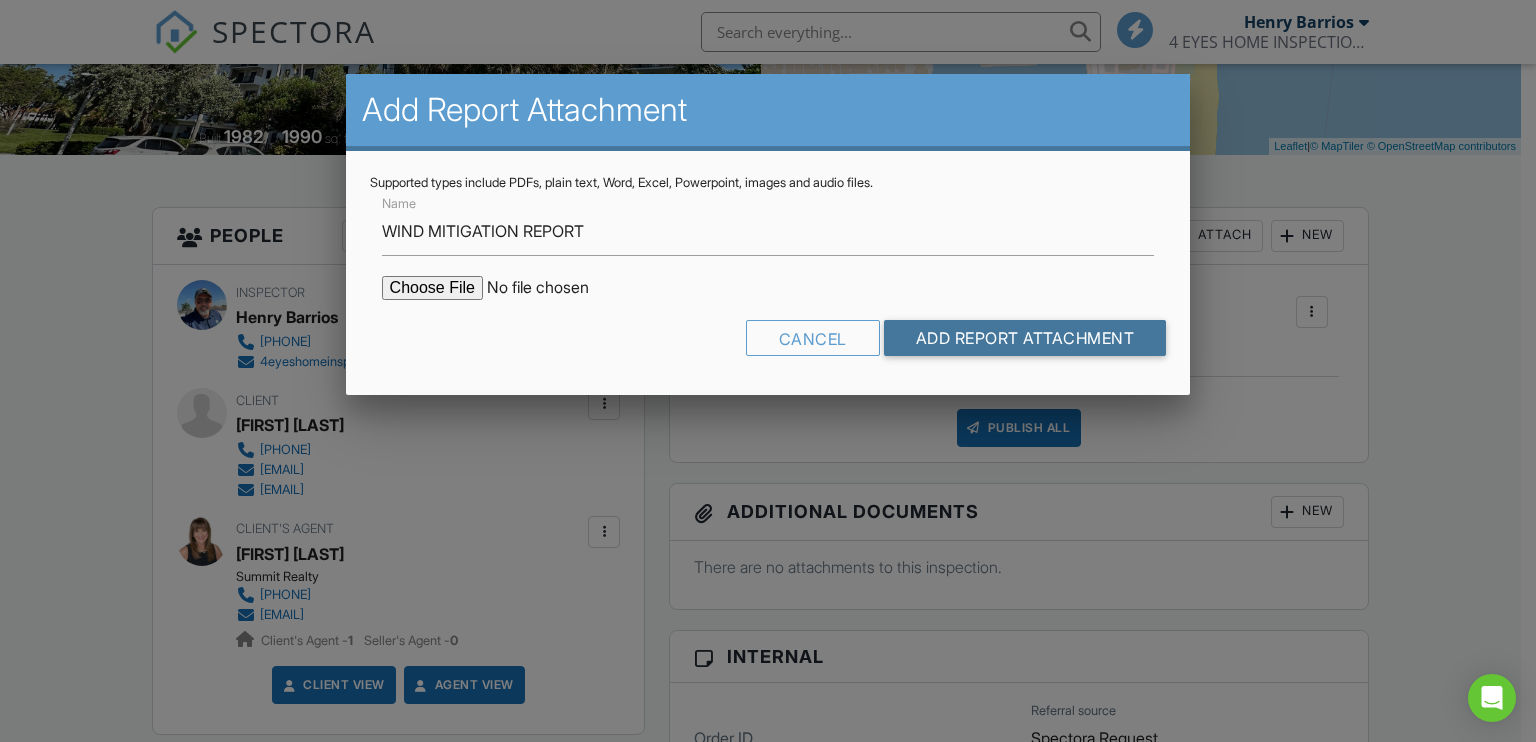 click on "Add Report Attachment" at bounding box center (1025, 338) 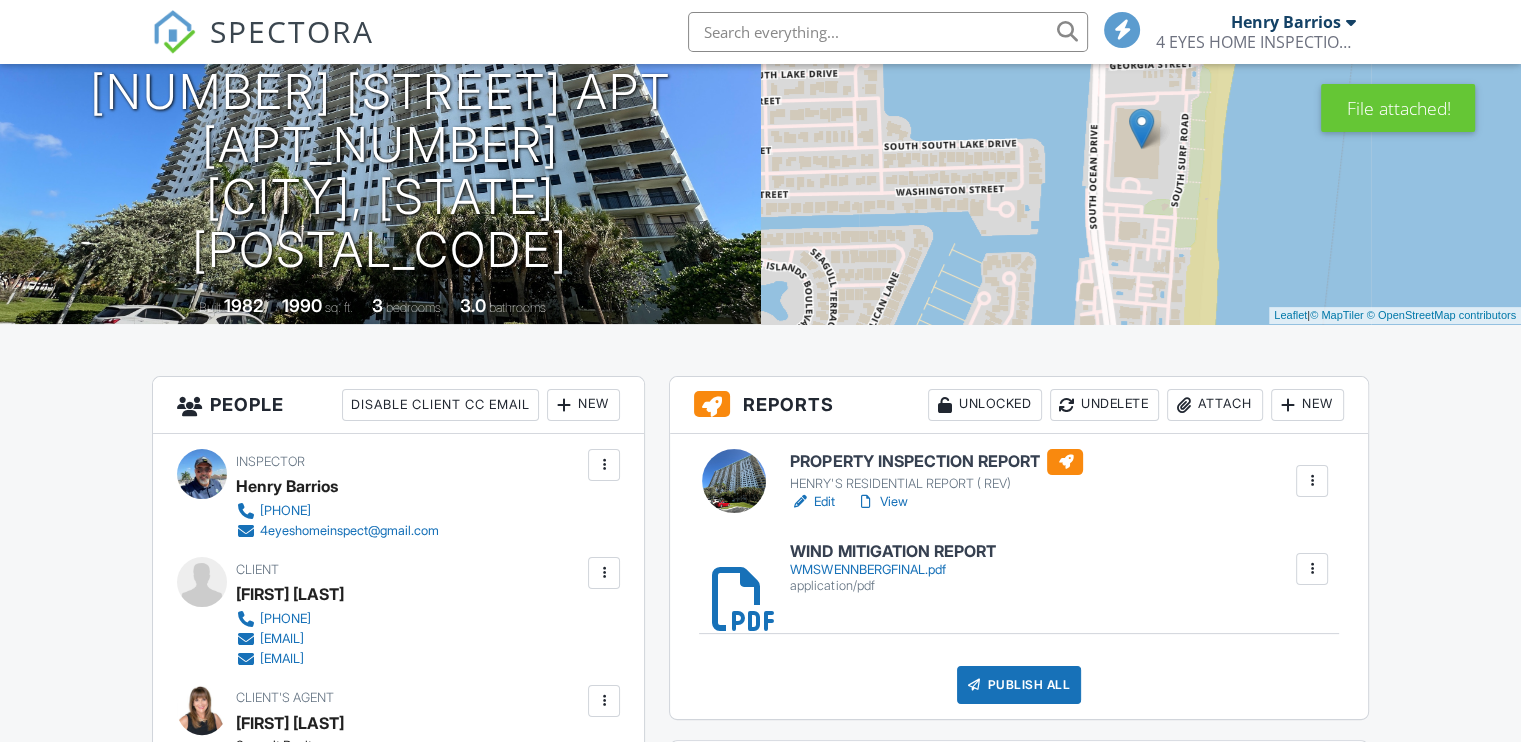 scroll, scrollTop: 300, scrollLeft: 0, axis: vertical 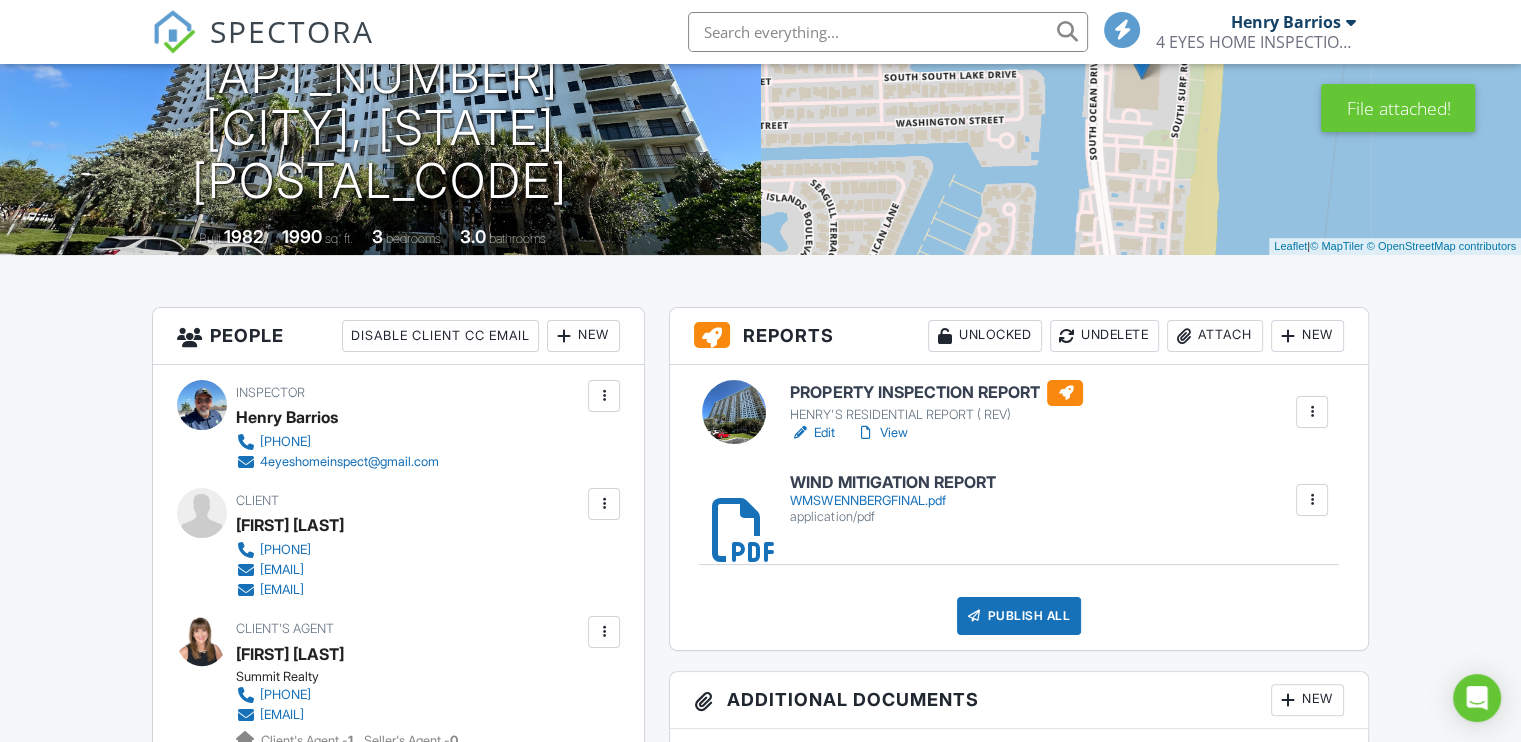 click on "View" at bounding box center [881, 433] 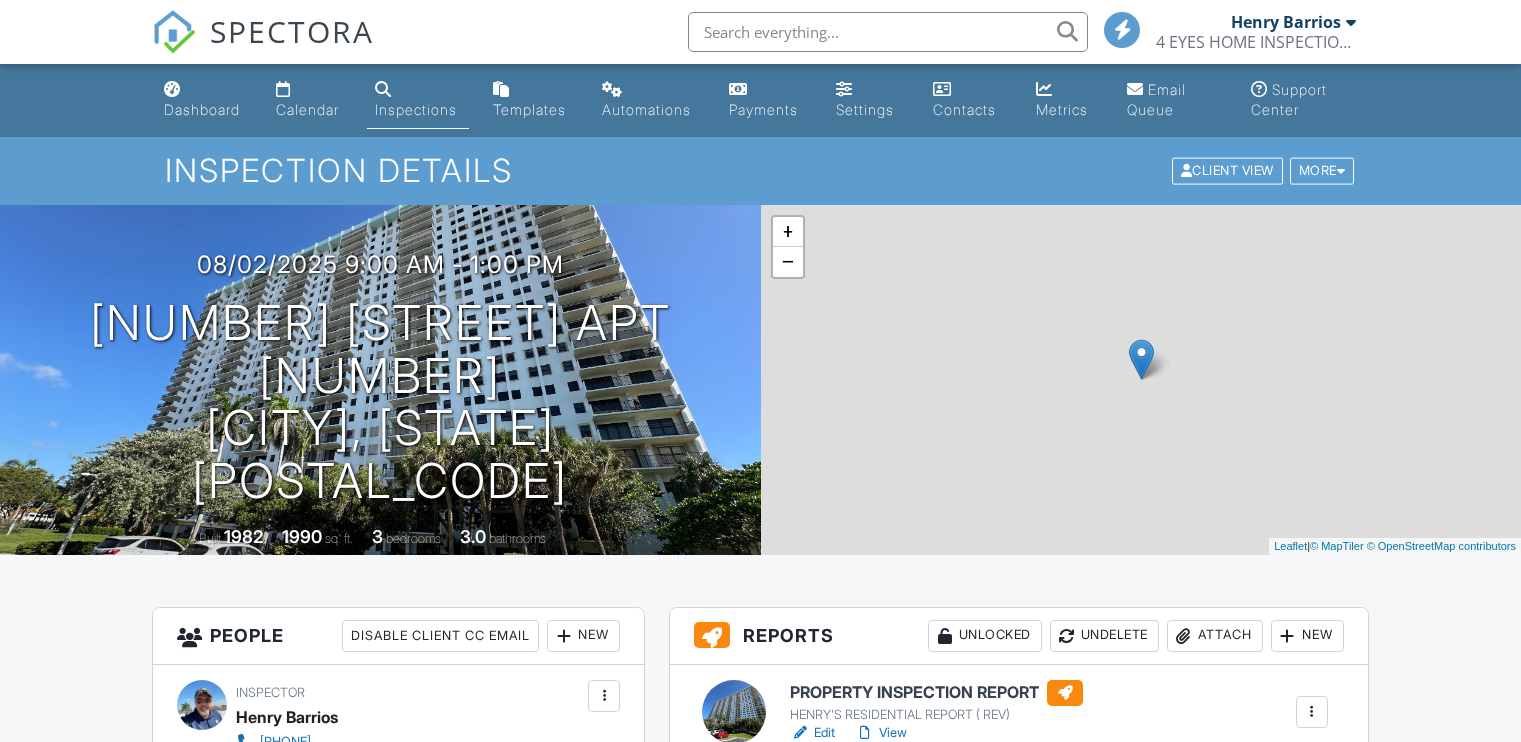 scroll, scrollTop: 0, scrollLeft: 0, axis: both 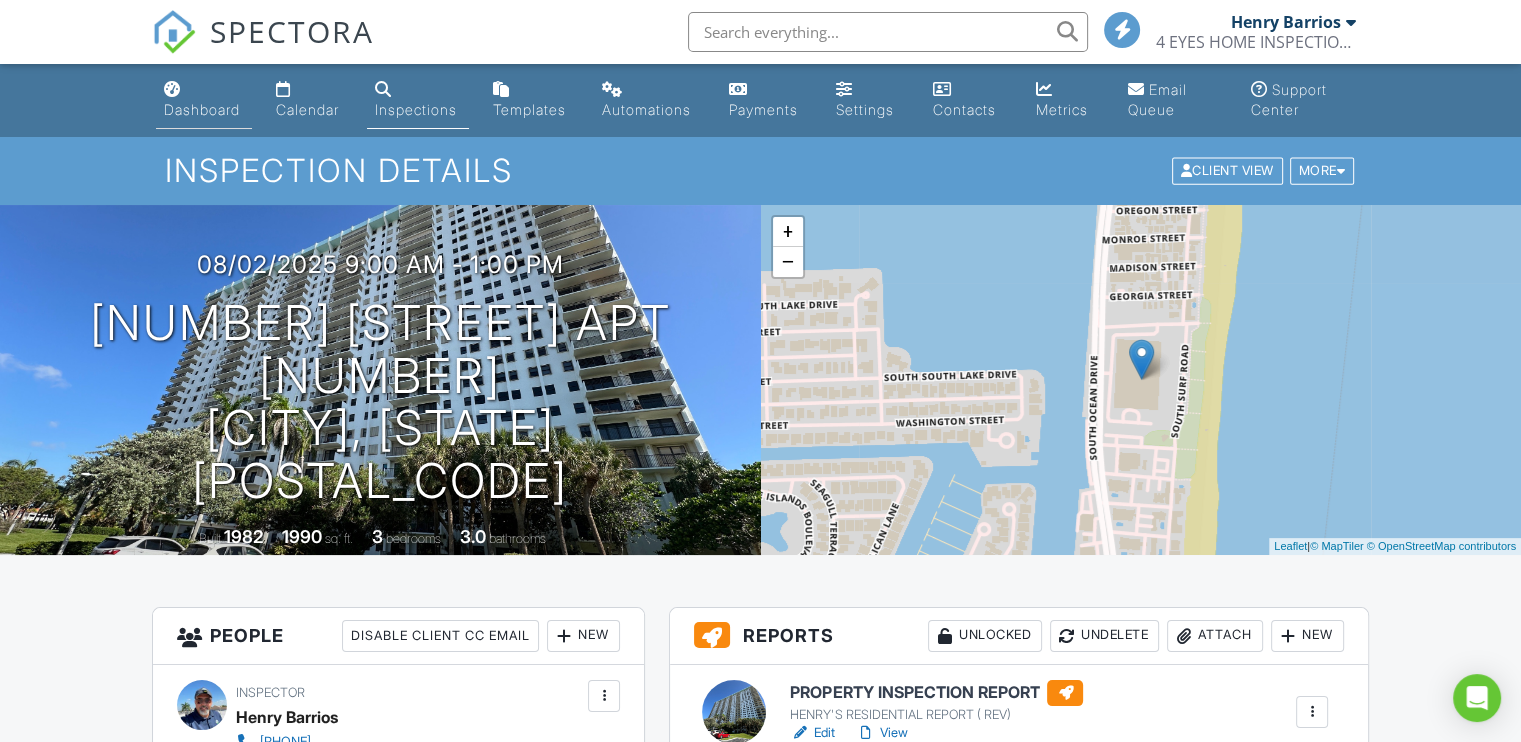 click on "Dashboard" at bounding box center (202, 109) 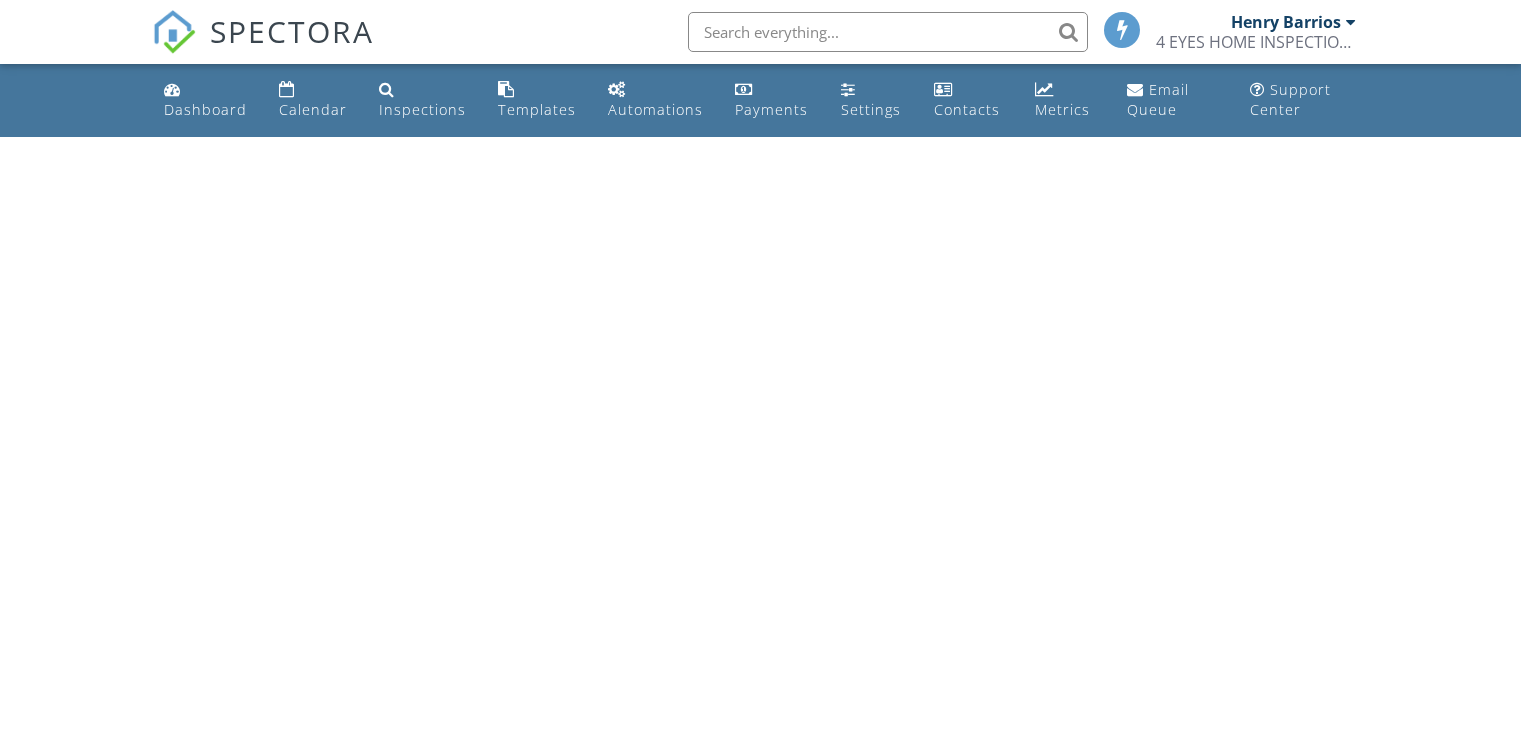 scroll, scrollTop: 0, scrollLeft: 0, axis: both 